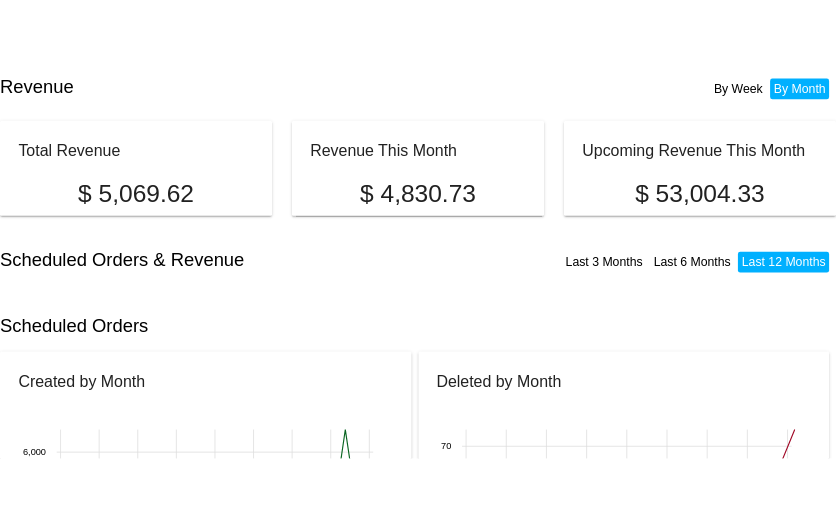 scroll, scrollTop: 0, scrollLeft: 0, axis: both 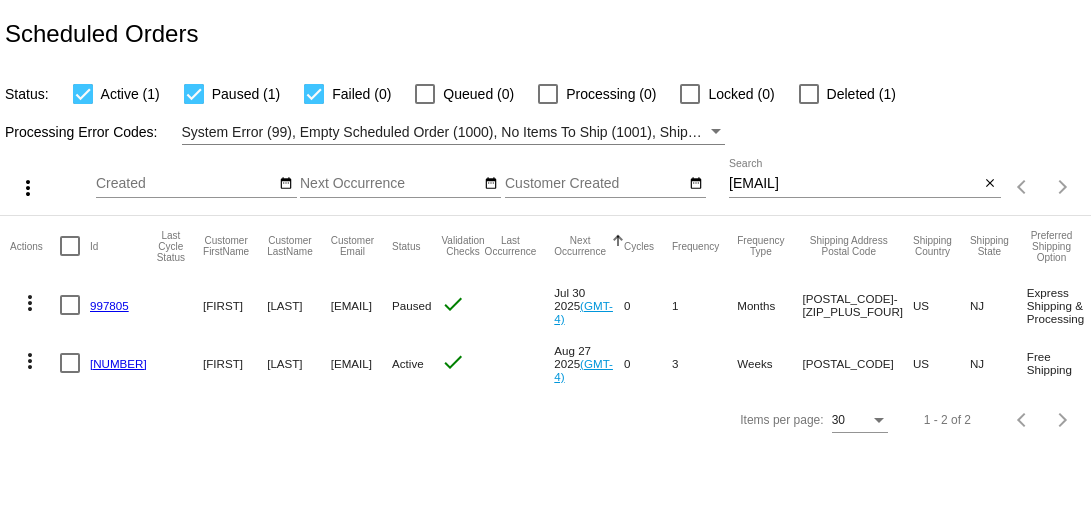 click on "desimone.jen@gmail.com" at bounding box center [854, 184] 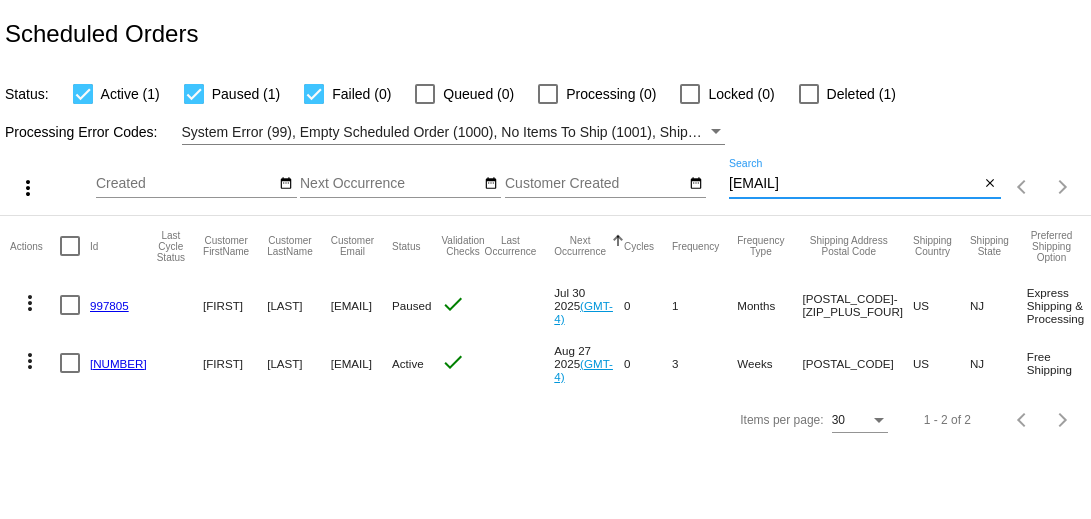 click on "desimone.jen@gmail.com" at bounding box center (854, 184) 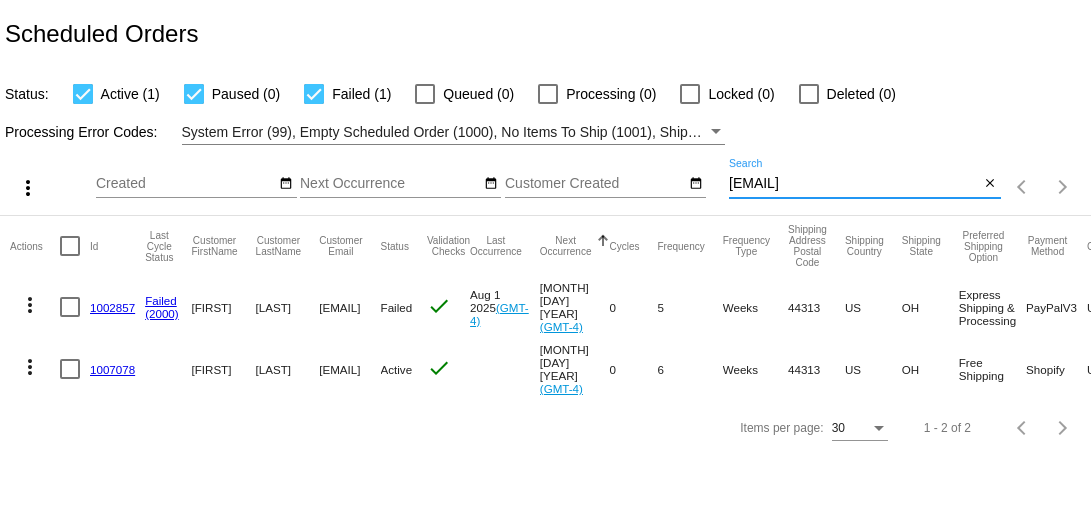 type on "behrendsenla@gmail.com" 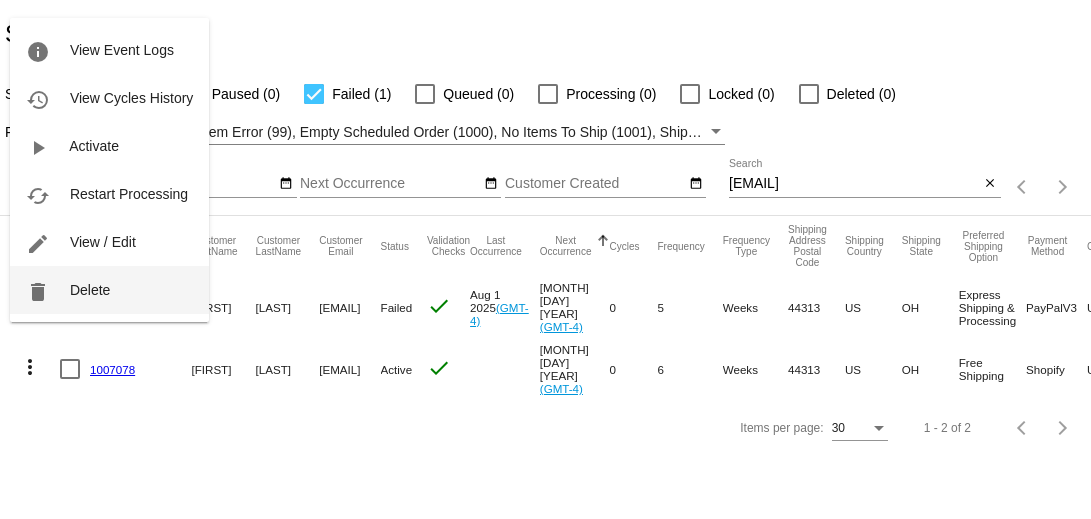 click on "delete
Delete" at bounding box center [109, 290] 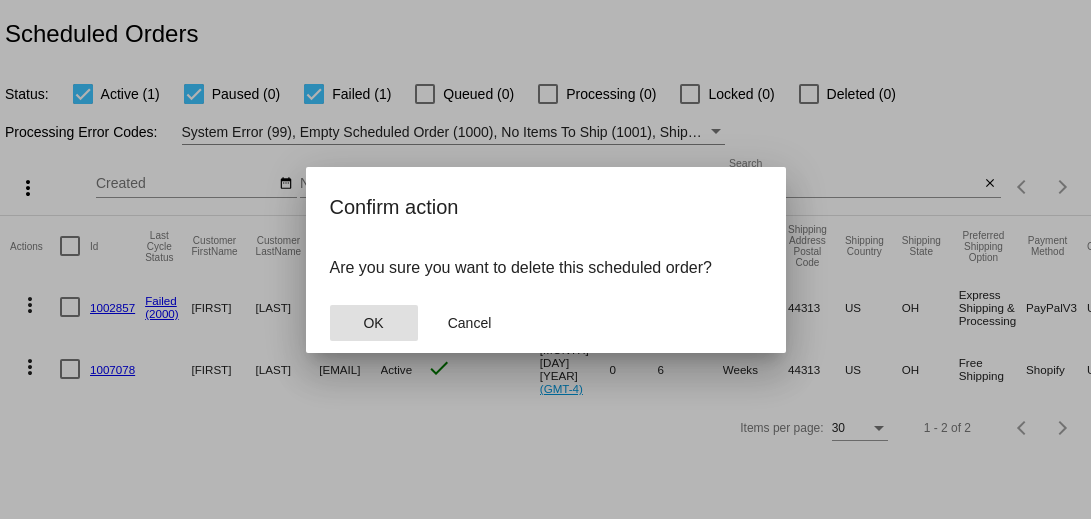click on "OK" 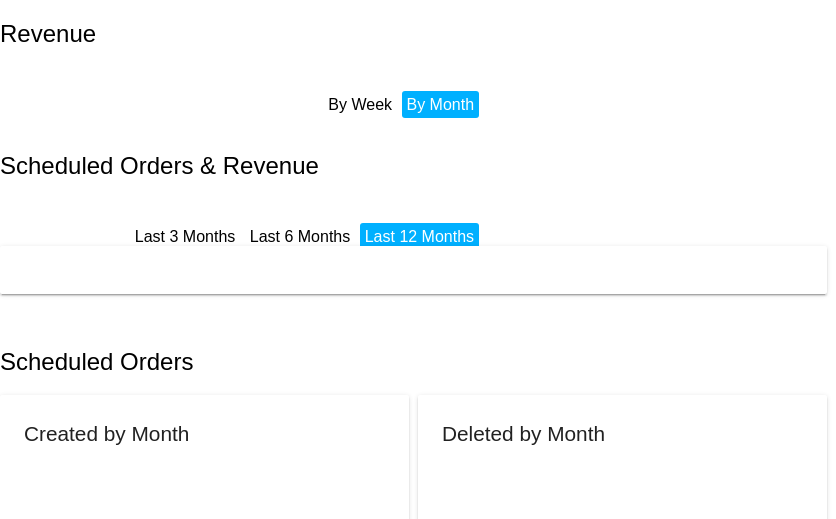 scroll, scrollTop: 0, scrollLeft: 0, axis: both 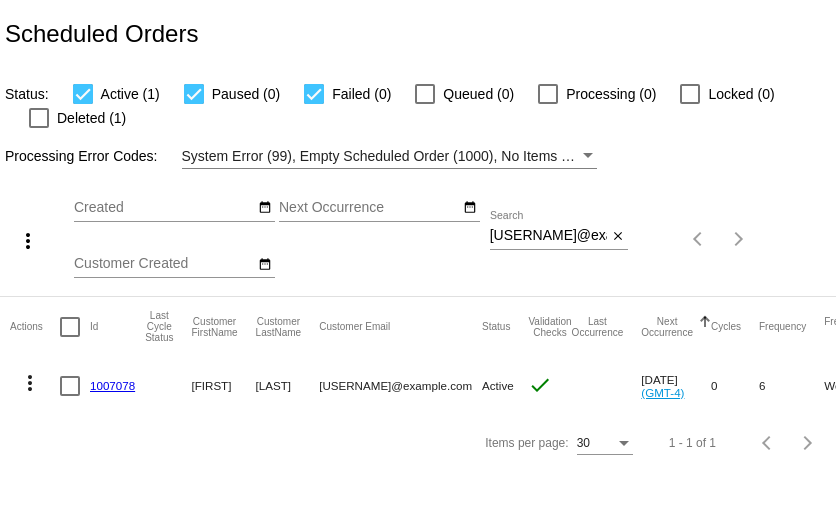 click on "behrendsenla@gmail.com" at bounding box center [548, 236] 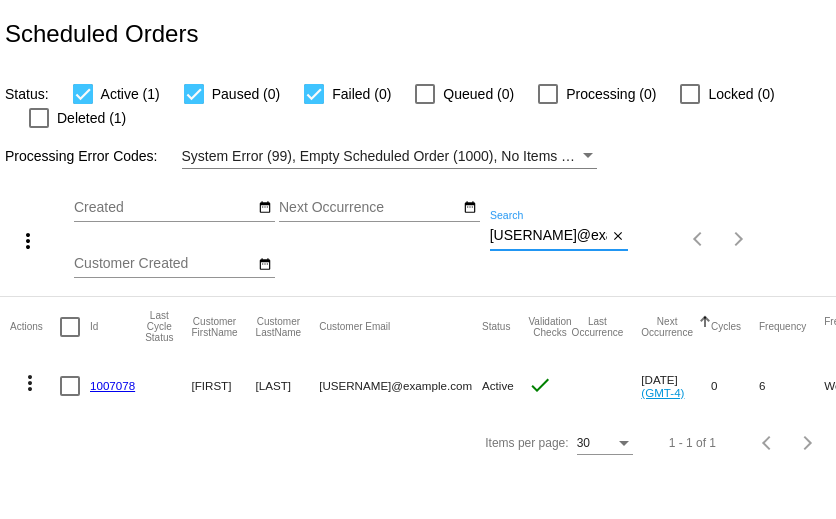 click on "behrendsenla@gmail.com" at bounding box center [548, 236] 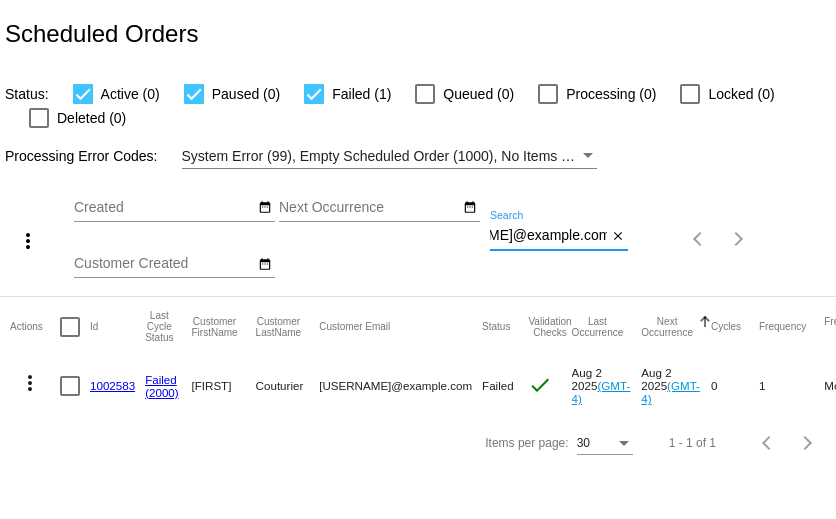 type on "dianecouturier46@gmail.com" 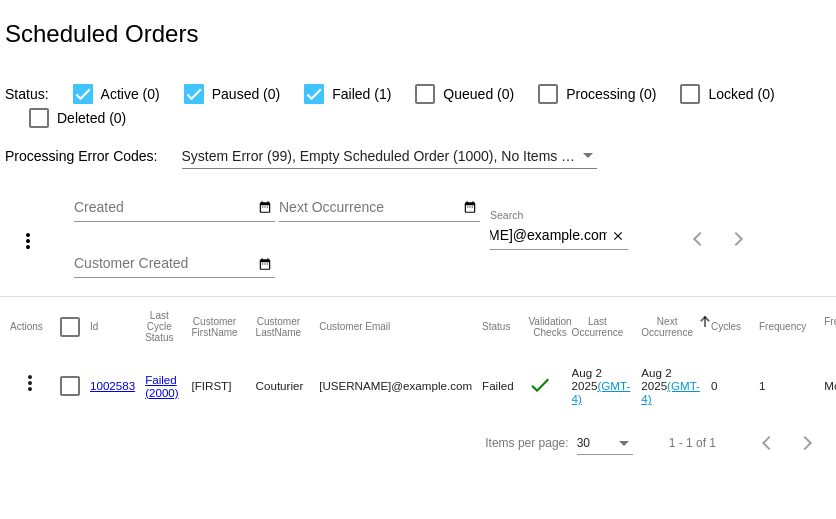 scroll, scrollTop: 0, scrollLeft: 0, axis: both 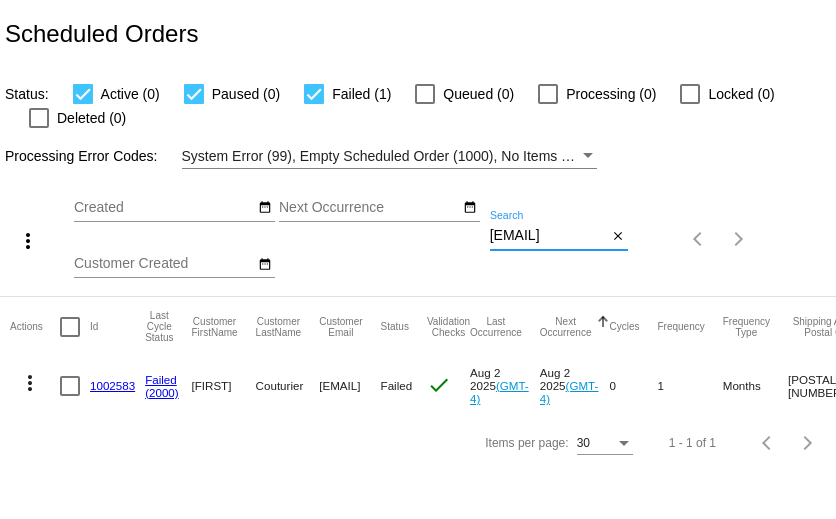click on "[EMAIL]" at bounding box center [548, 236] 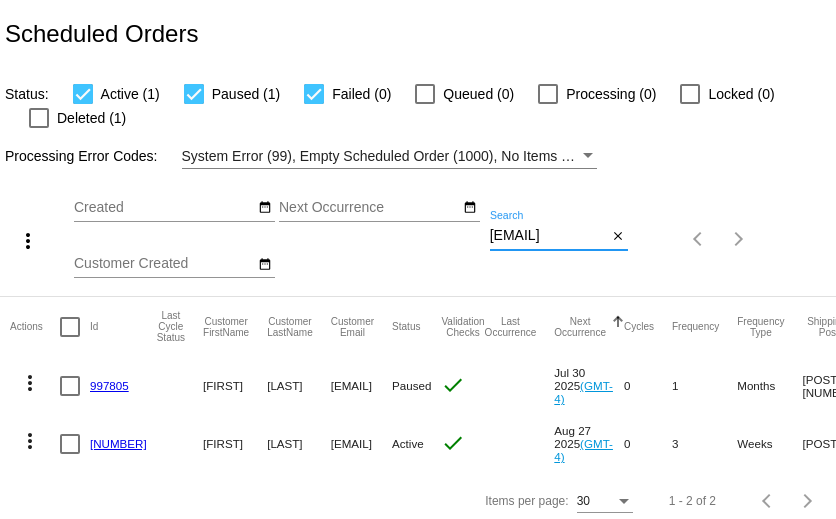 scroll, scrollTop: 11, scrollLeft: 0, axis: vertical 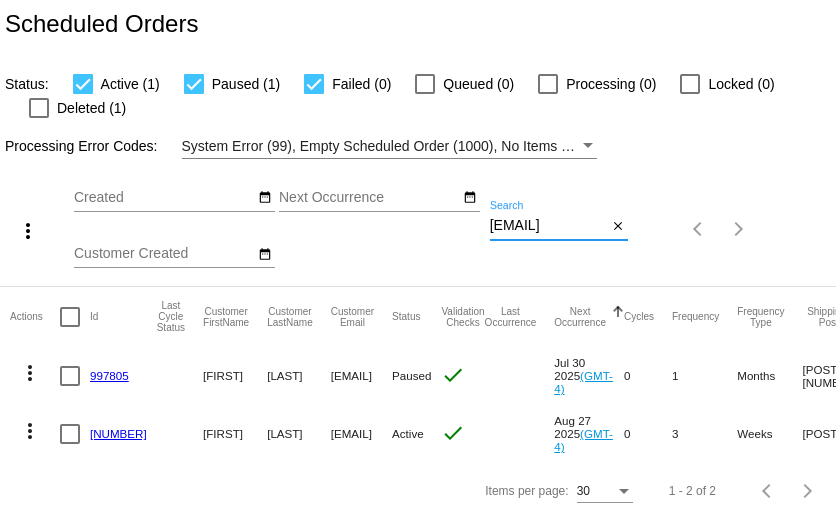 type on "desimone.jen@gmail.com" 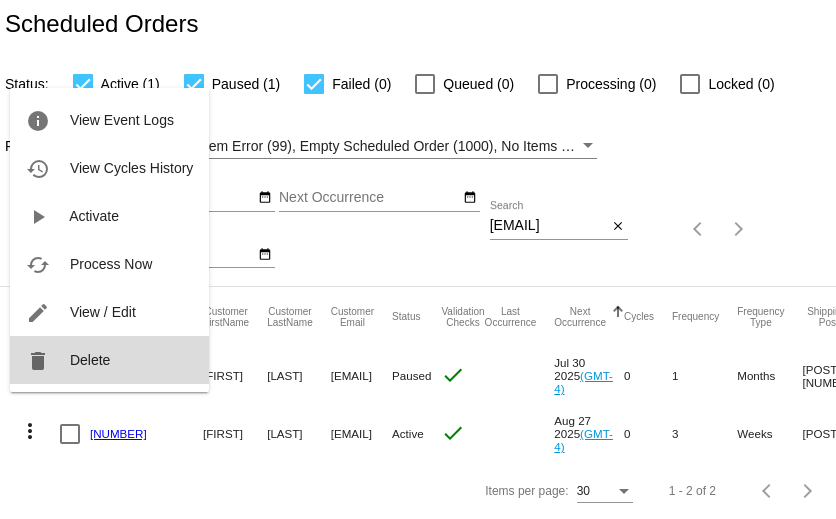 click on "delete
Delete" at bounding box center (109, 360) 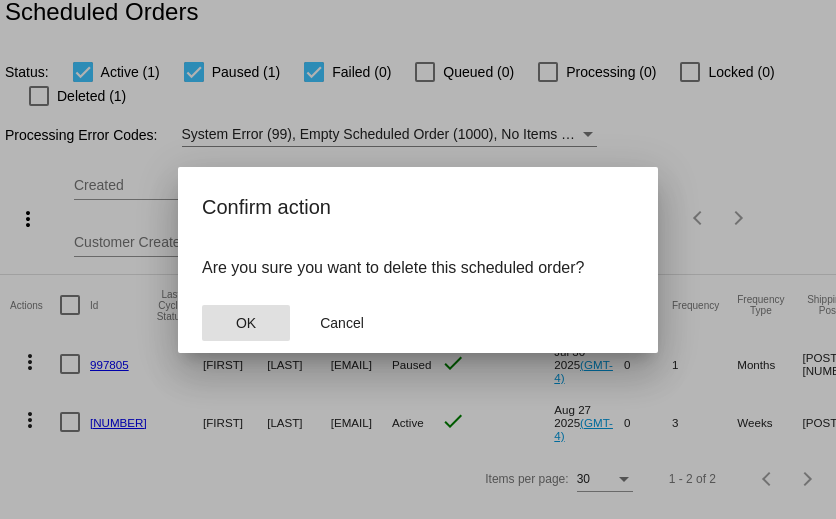 click on "OK" 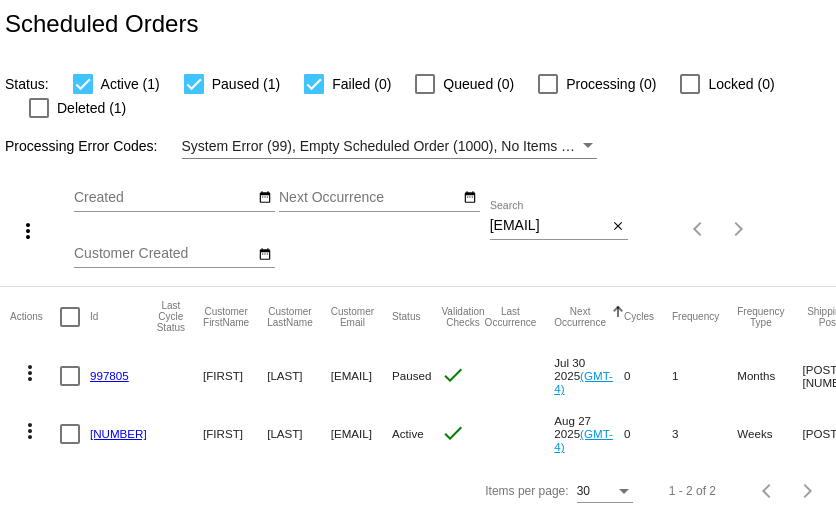 scroll, scrollTop: 0, scrollLeft: 0, axis: both 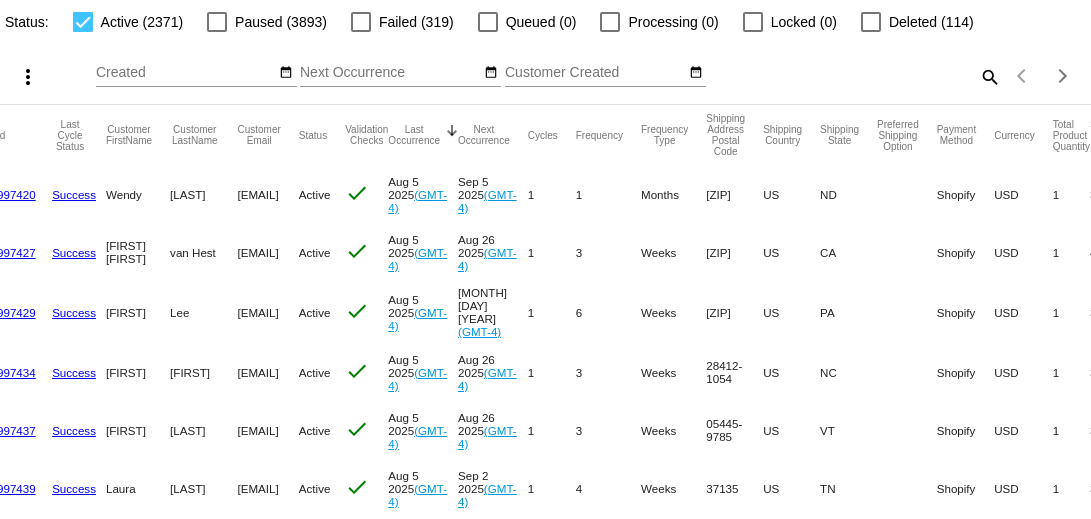click on "[EMAIL]" 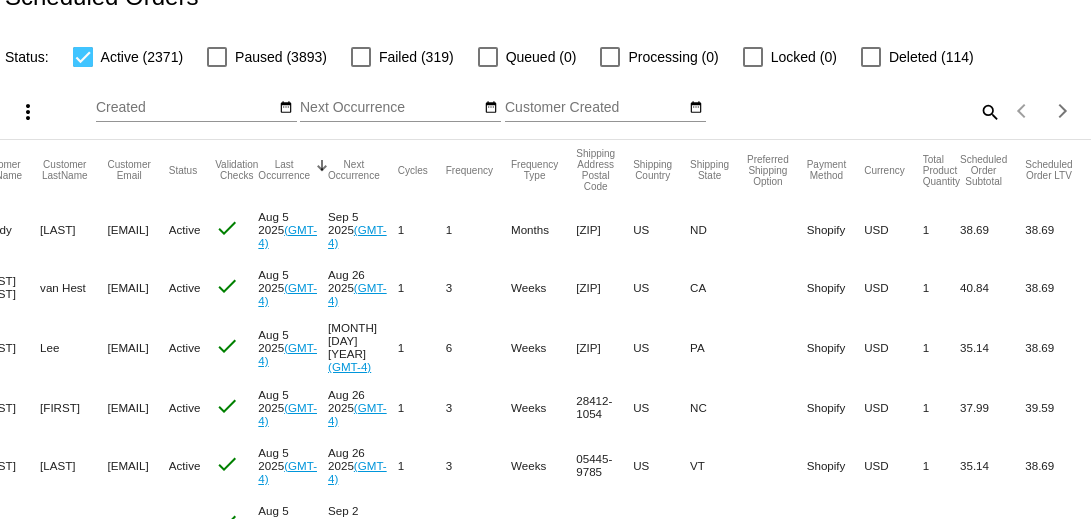 scroll, scrollTop: 0, scrollLeft: 375, axis: horizontal 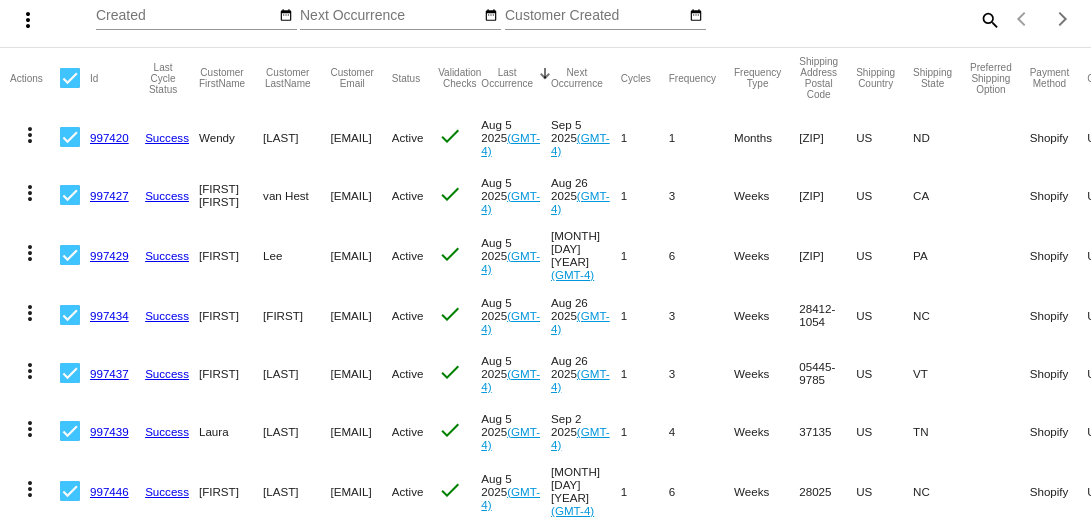 click on "[EMAIL]" 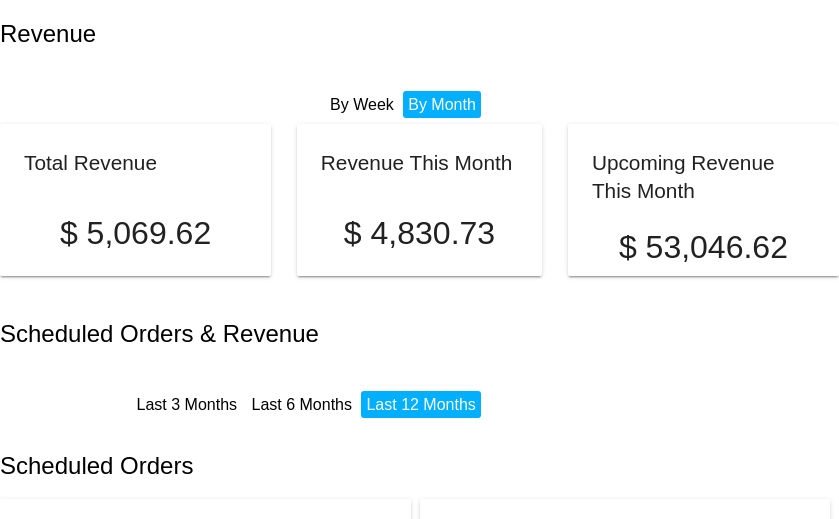scroll, scrollTop: 0, scrollLeft: 0, axis: both 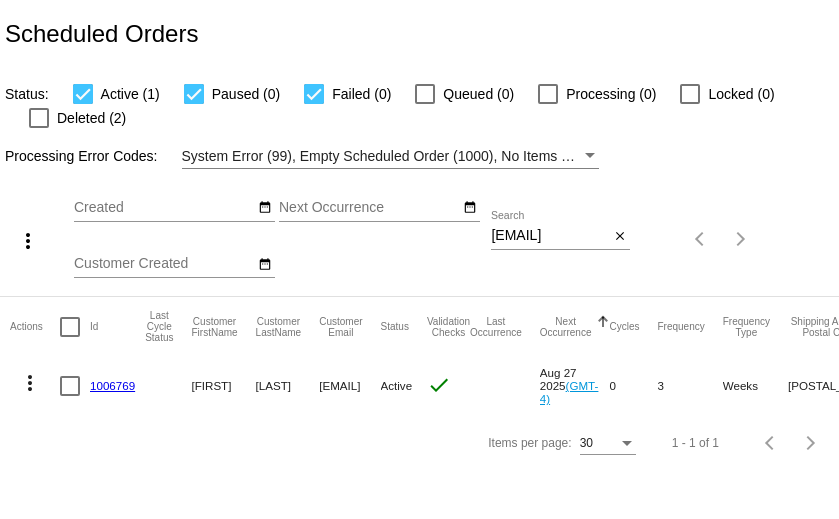 click on "desimone.jen@gmail.com" at bounding box center [550, 236] 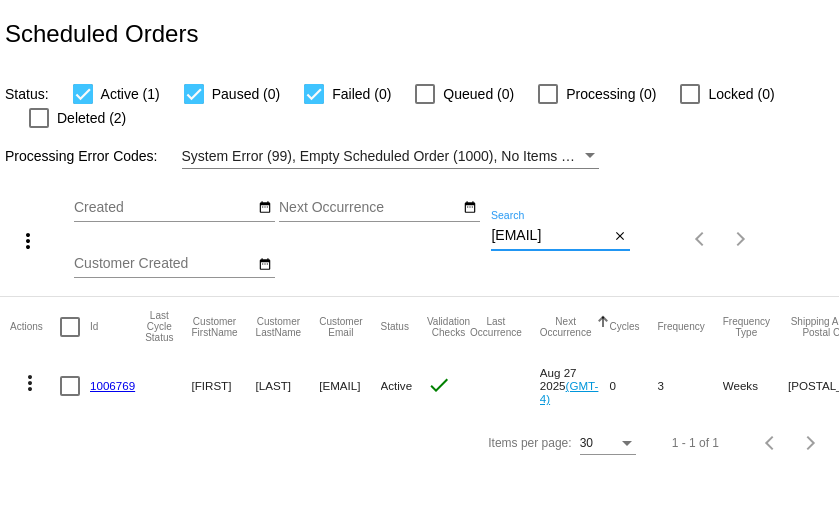 click on "desimone.jen@gmail.com" at bounding box center [550, 236] 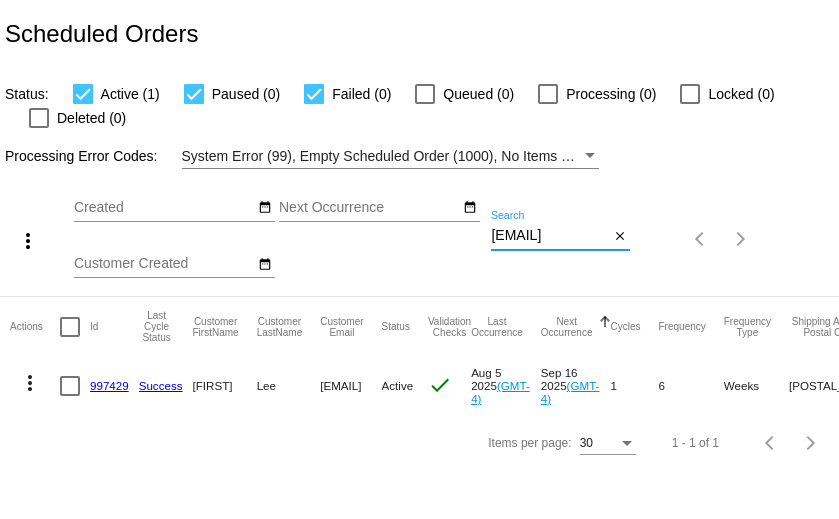 type on "[EMAIL]" 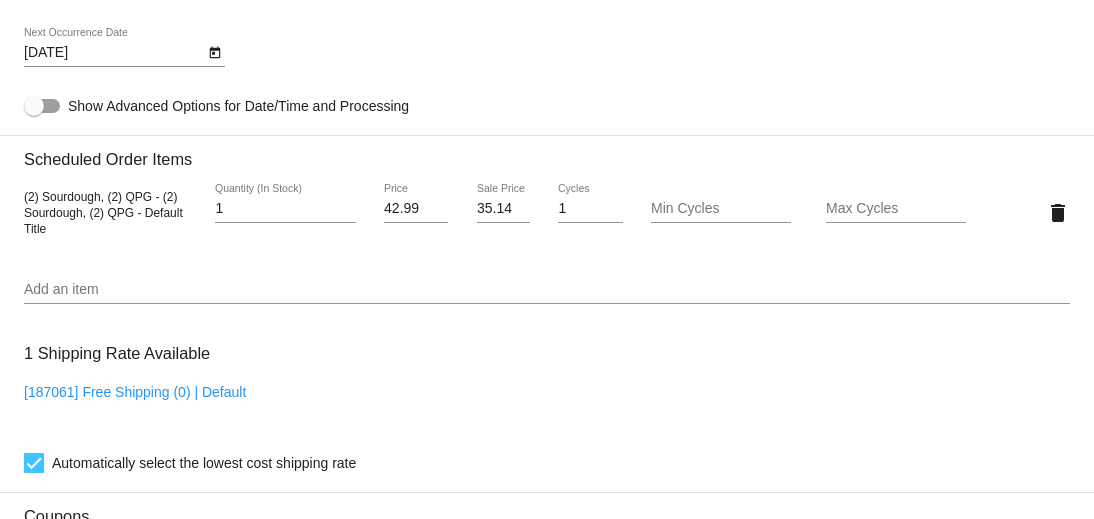 scroll, scrollTop: 1260, scrollLeft: 0, axis: vertical 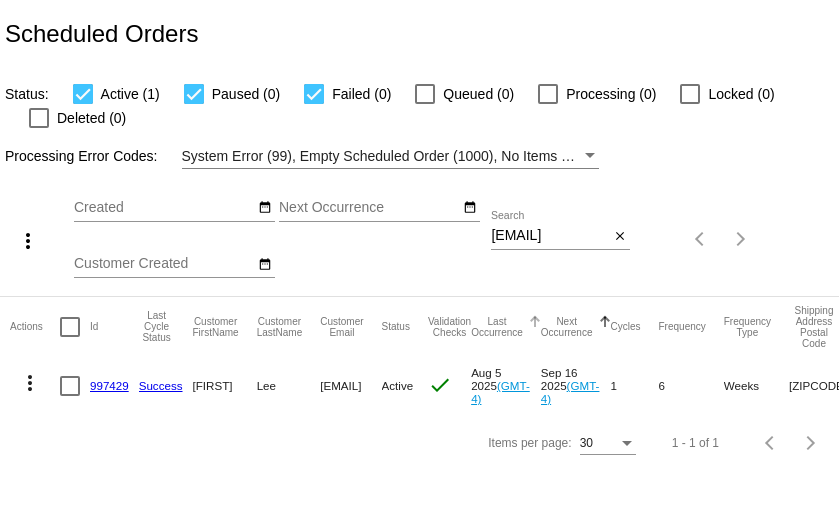 click on "Last Occurrence" 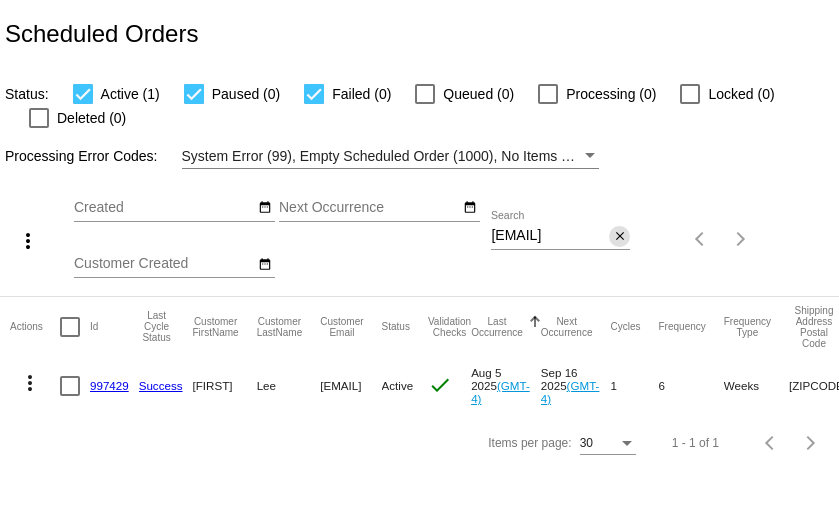 click on "close" 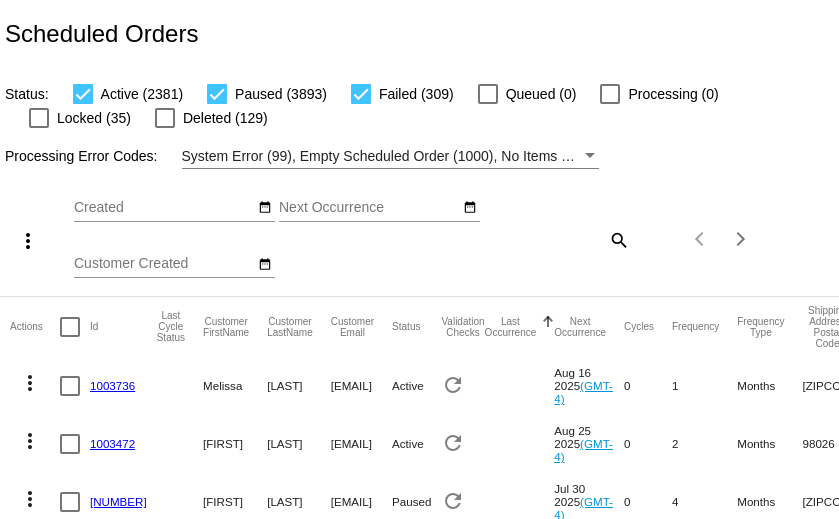 click 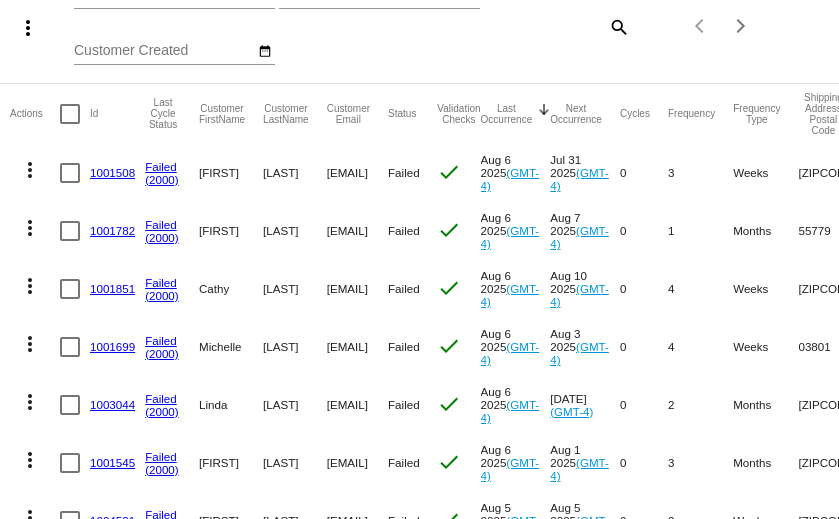 scroll, scrollTop: 0, scrollLeft: 0, axis: both 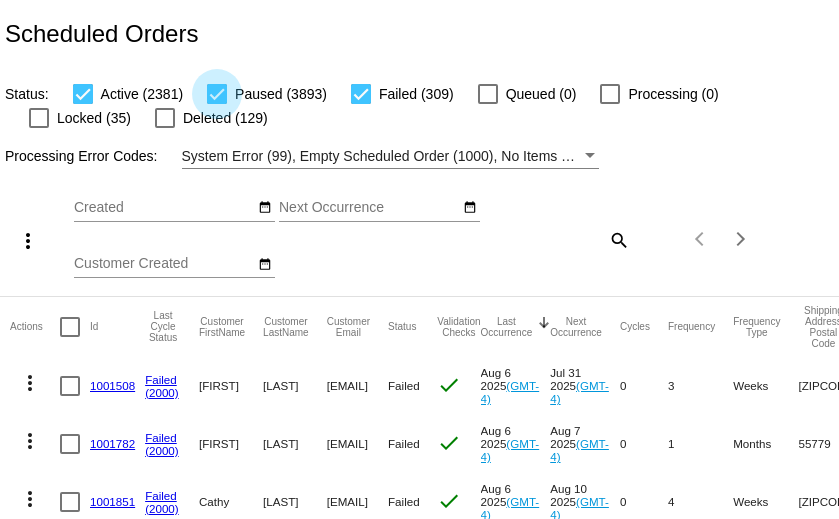 click at bounding box center [217, 94] 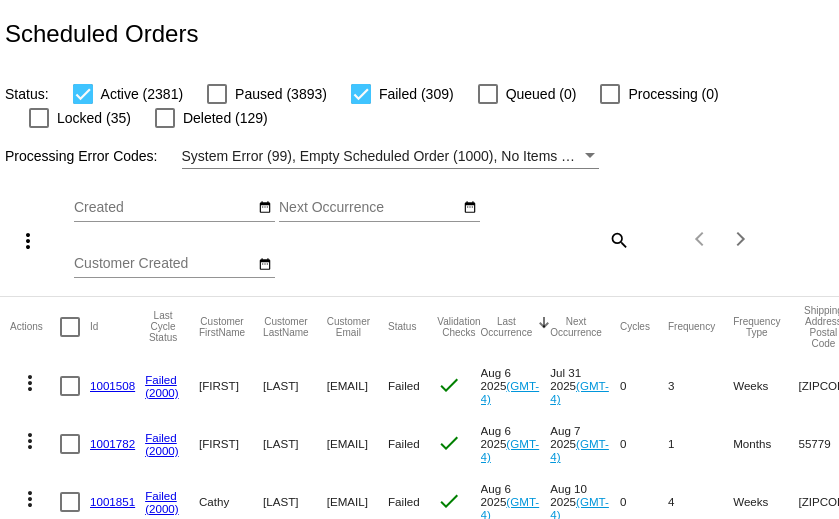 click on "Scheduled Orders
Status:
Active (2381)
Paused (3893)
Failed (309)
Queued (0)
Processing
(0)
Locked (35)
Deleted (129)
Processing Error Codes:
System Error (99), Empty Scheduled Order (1000), No Items To Ship (1001), Shipping Rate Not Found (1002), Payment Integration Not Found (1003), No Payment Method (1004), Payment Failed (2000), Payment Gateway Communication Failure (2001), Client Order Creation Failure (3000), Client Order Update Failure (3001), Client Order Invalid (3002)
more_vert
Su Mo Tu We Th" 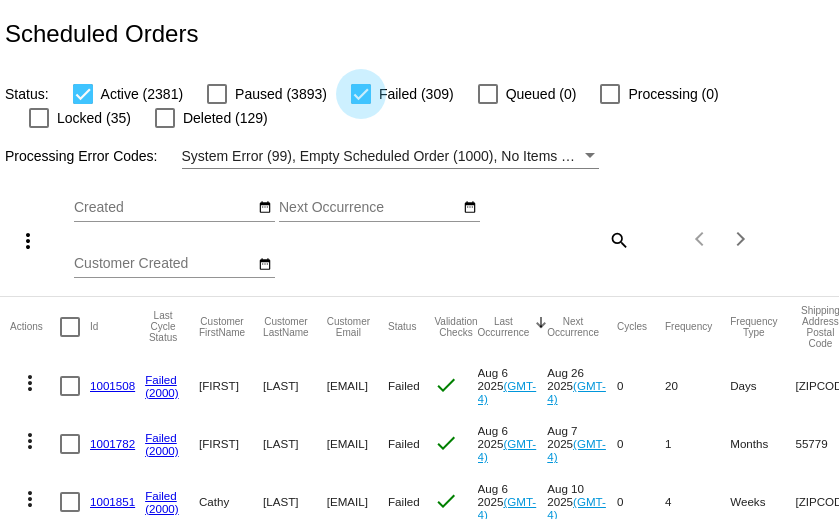 click at bounding box center (361, 94) 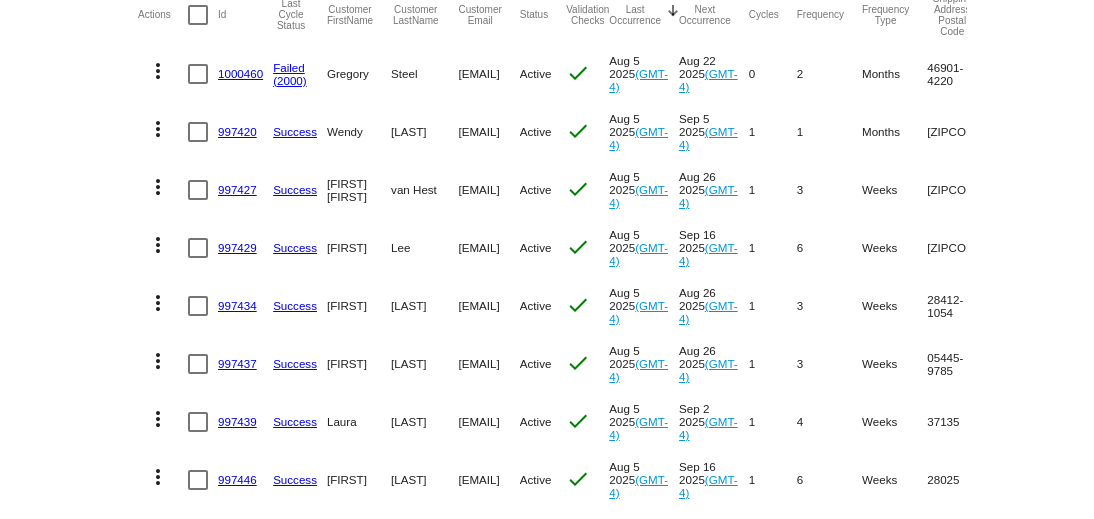 scroll, scrollTop: 192, scrollLeft: 0, axis: vertical 